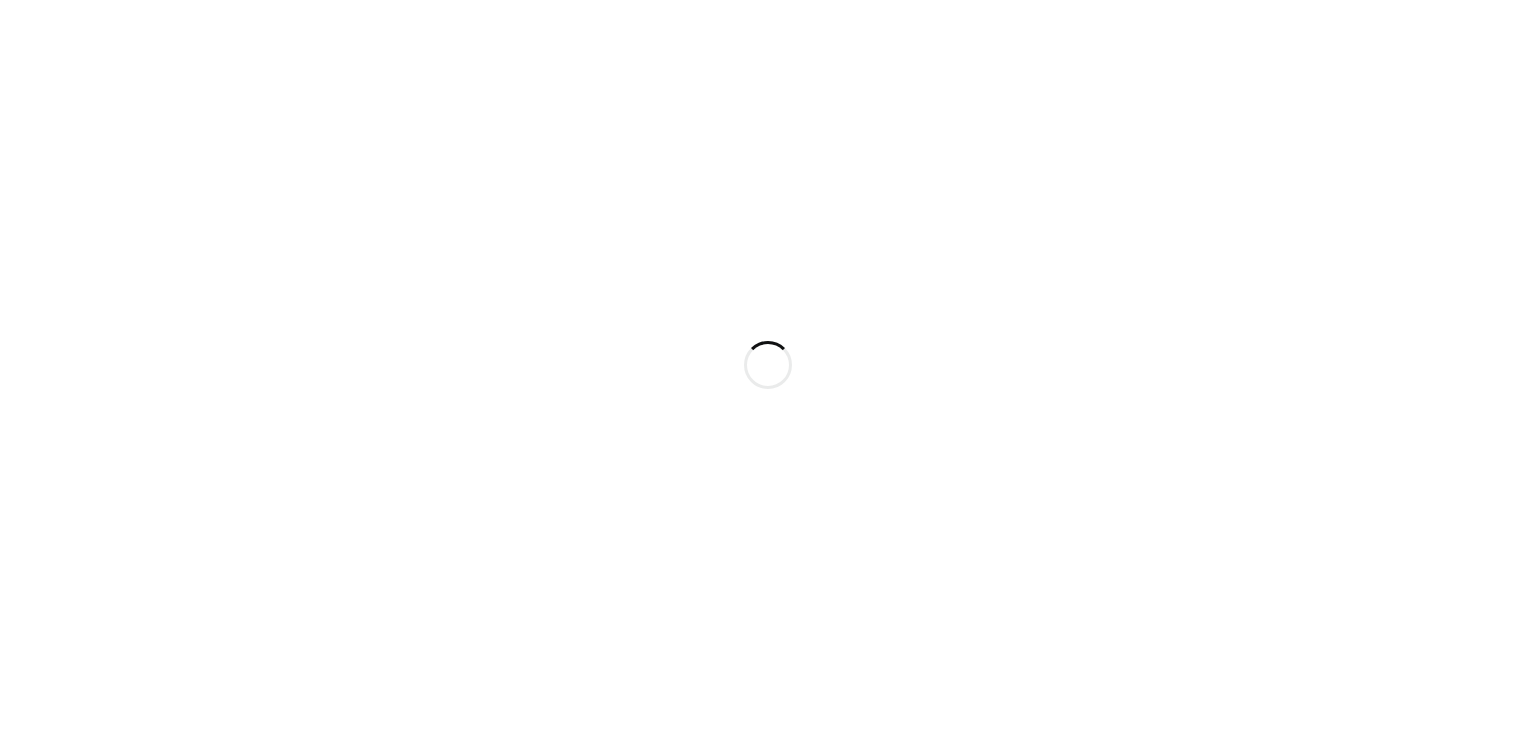 scroll, scrollTop: 0, scrollLeft: 0, axis: both 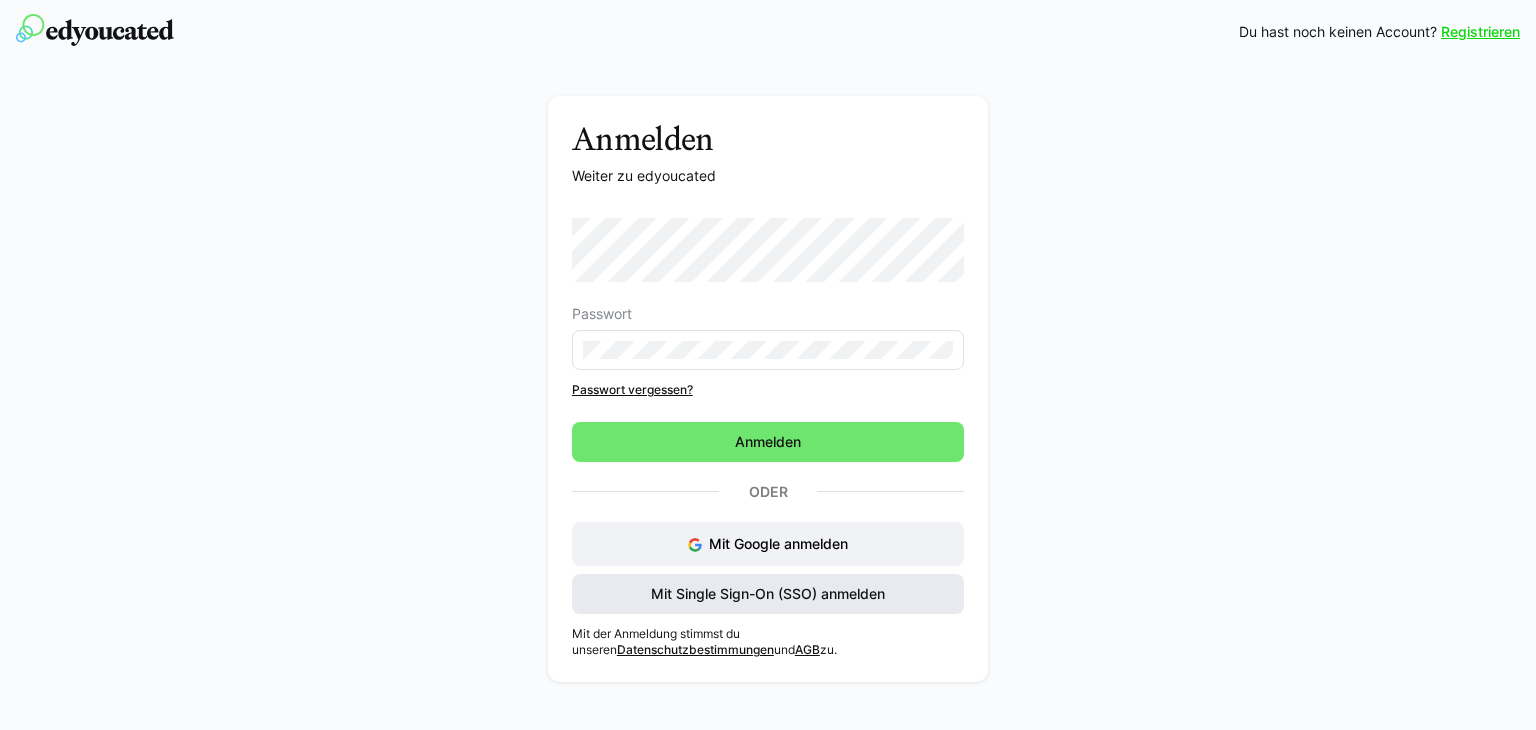 click on "Mit Single Sign-On (SSO) anmelden" 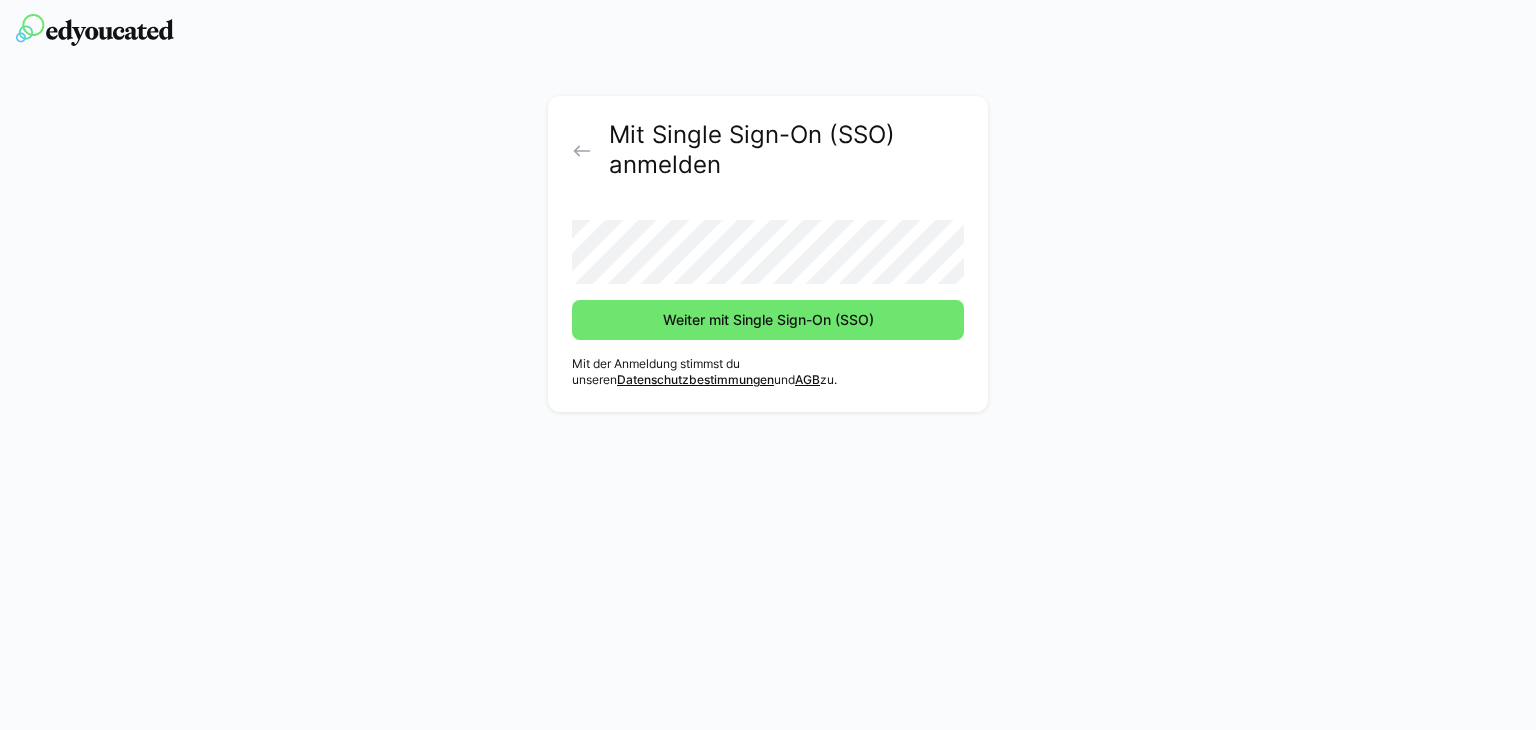 click on "Weiter mit Single Sign-On (SSO)" 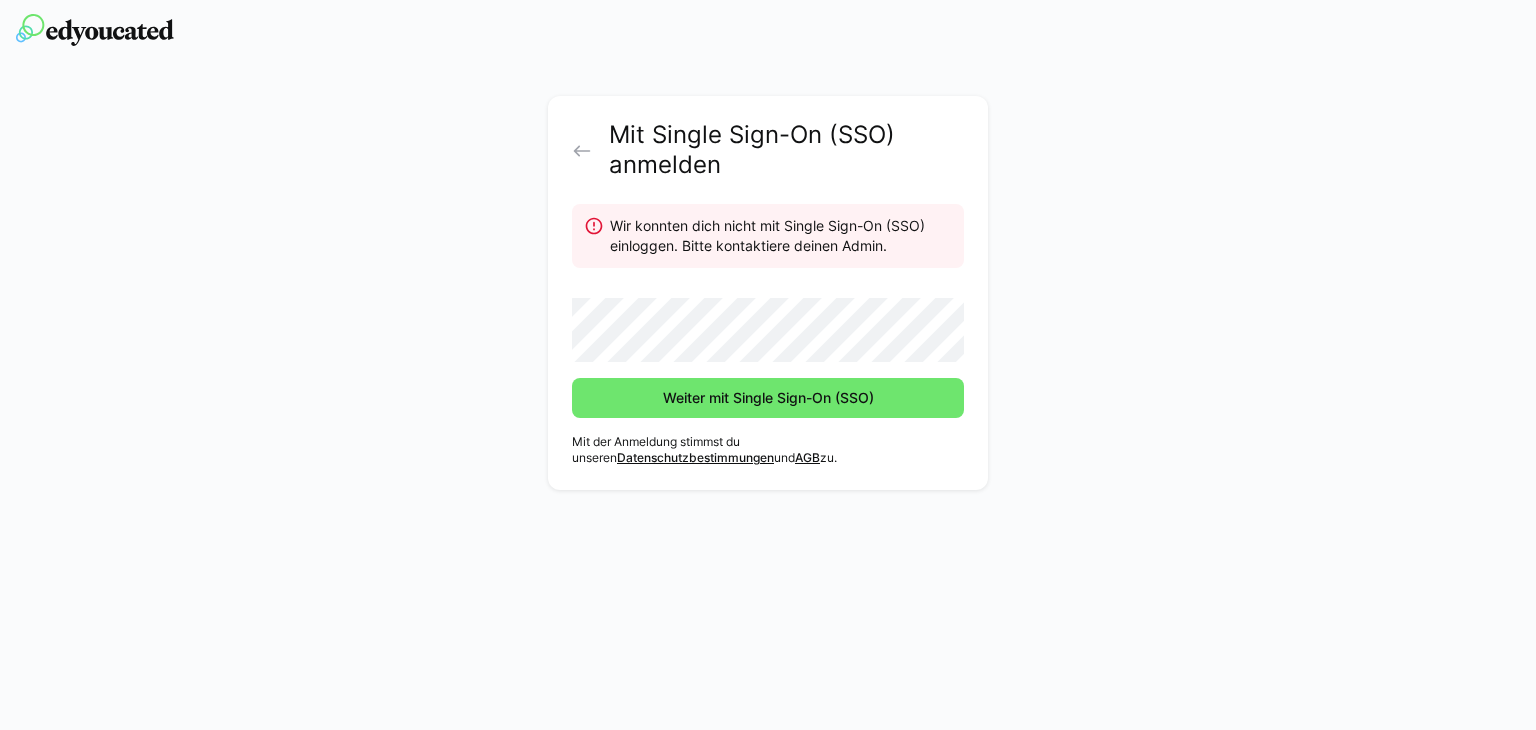 click on "Weiter mit Single Sign-On (SSO)" 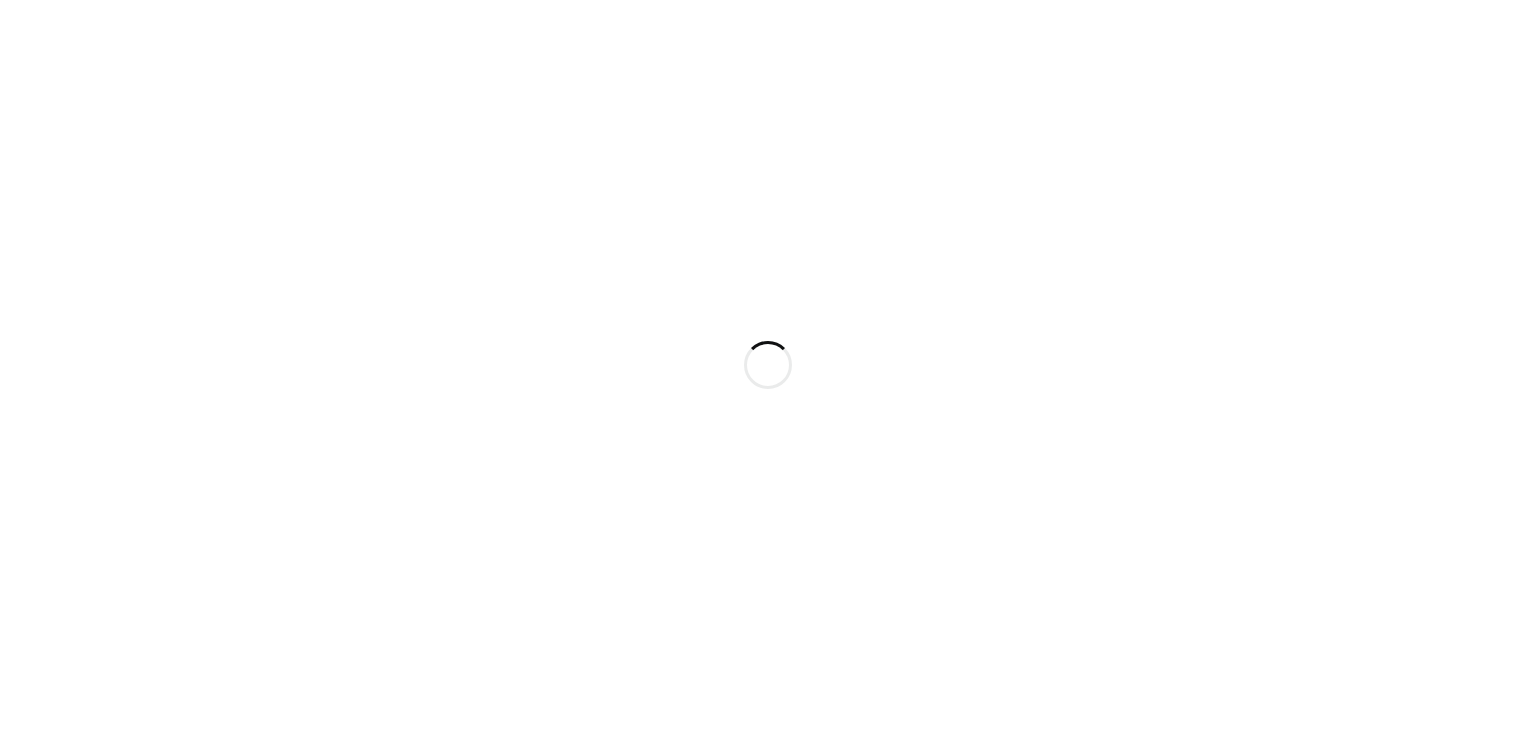 scroll, scrollTop: 0, scrollLeft: 0, axis: both 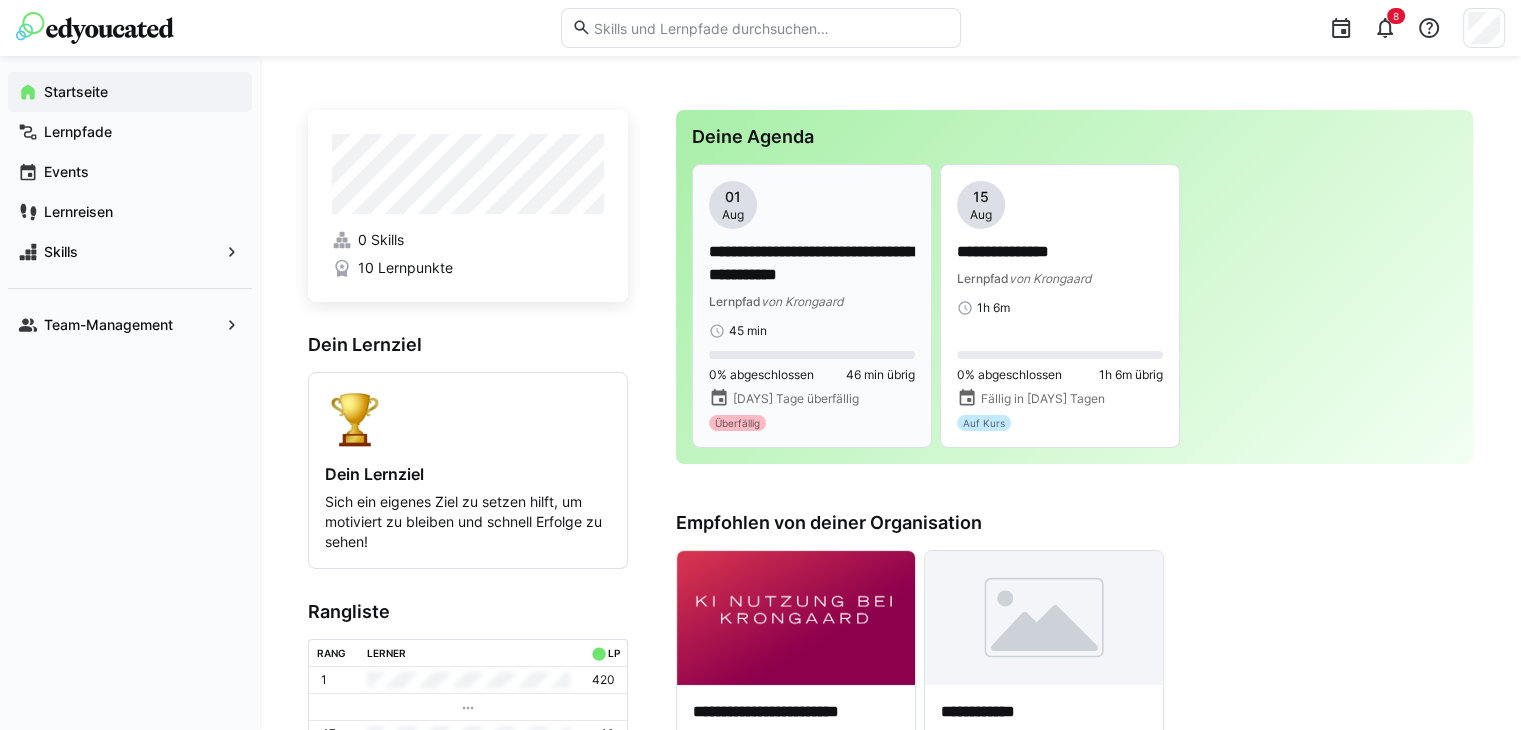 click on "**********" 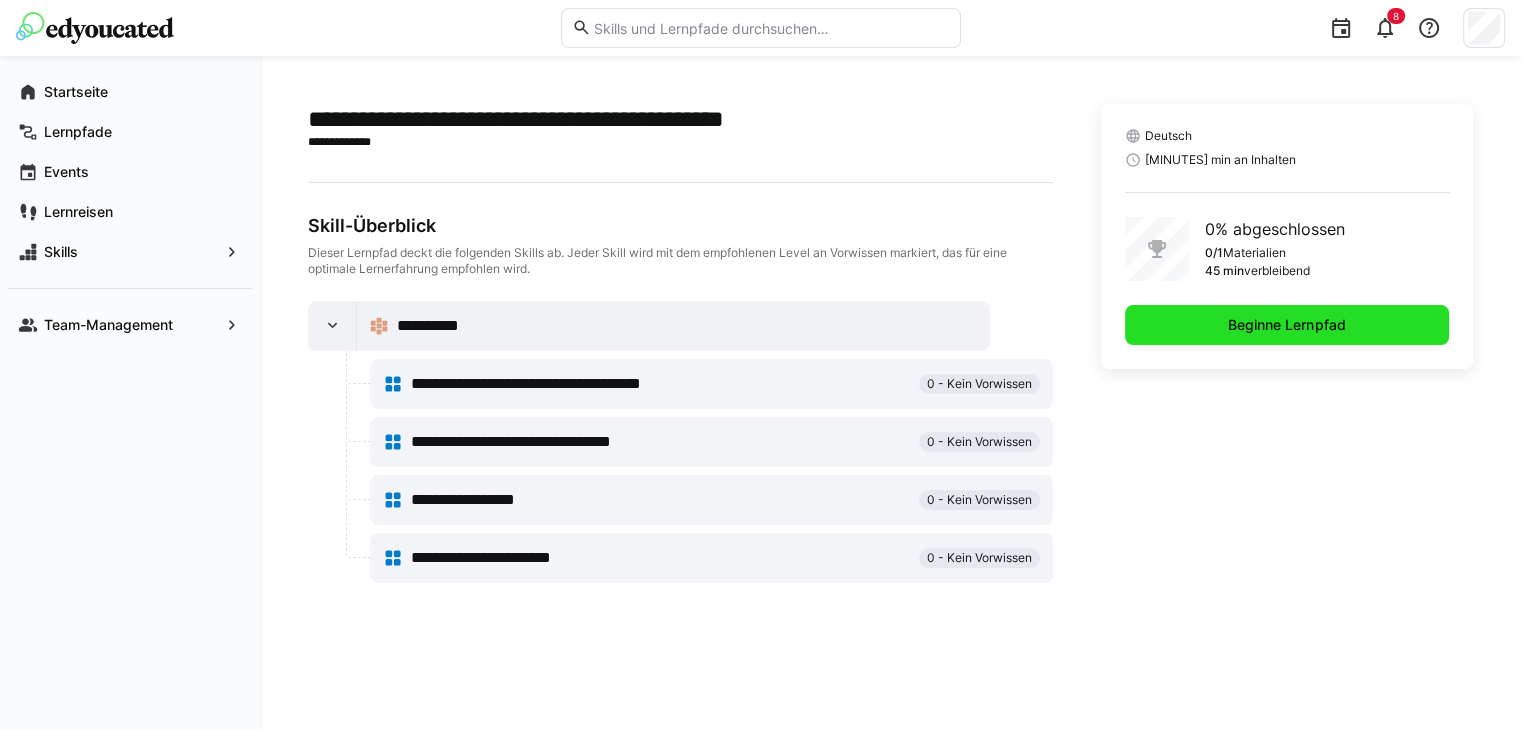 click on "Beginne Lernpfad" 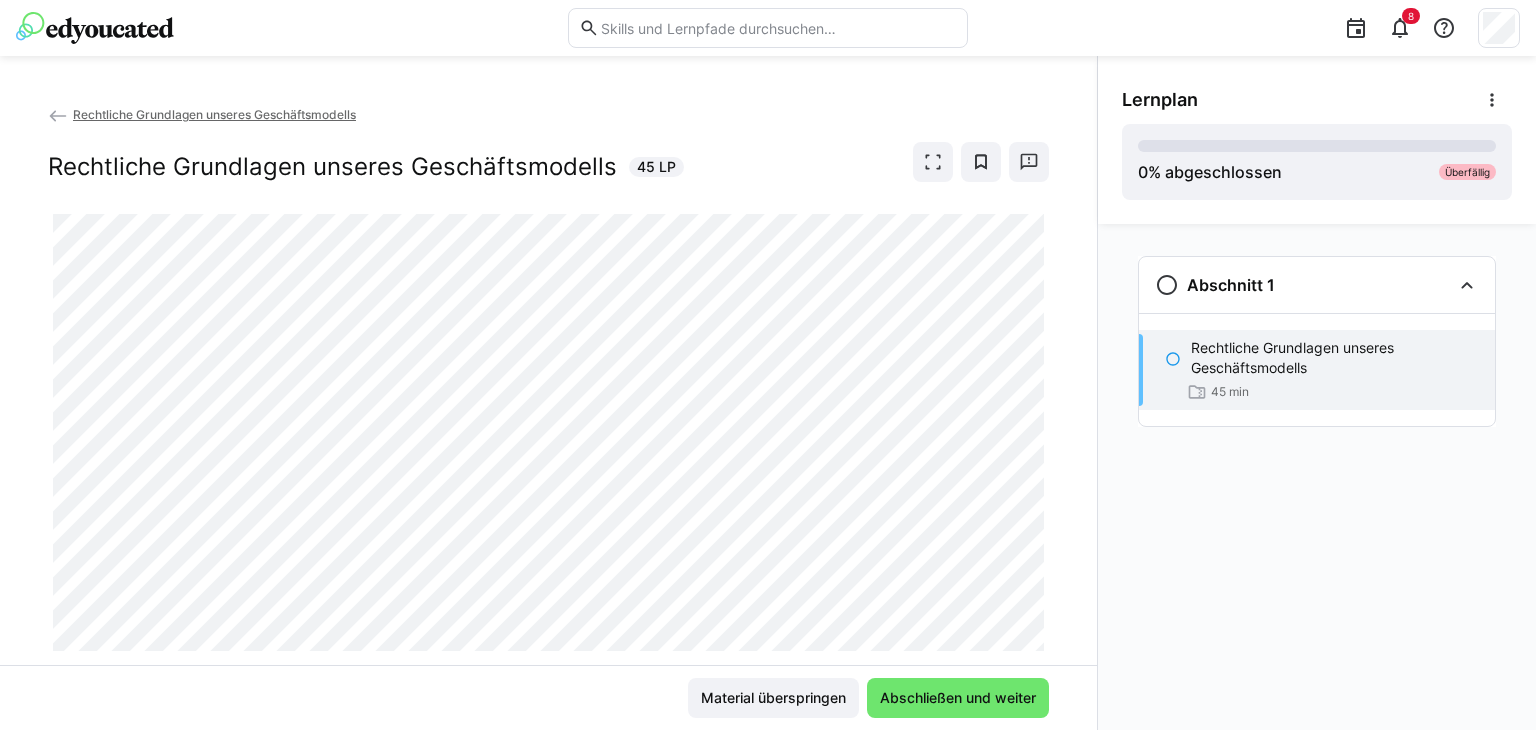 scroll, scrollTop: 49, scrollLeft: 0, axis: vertical 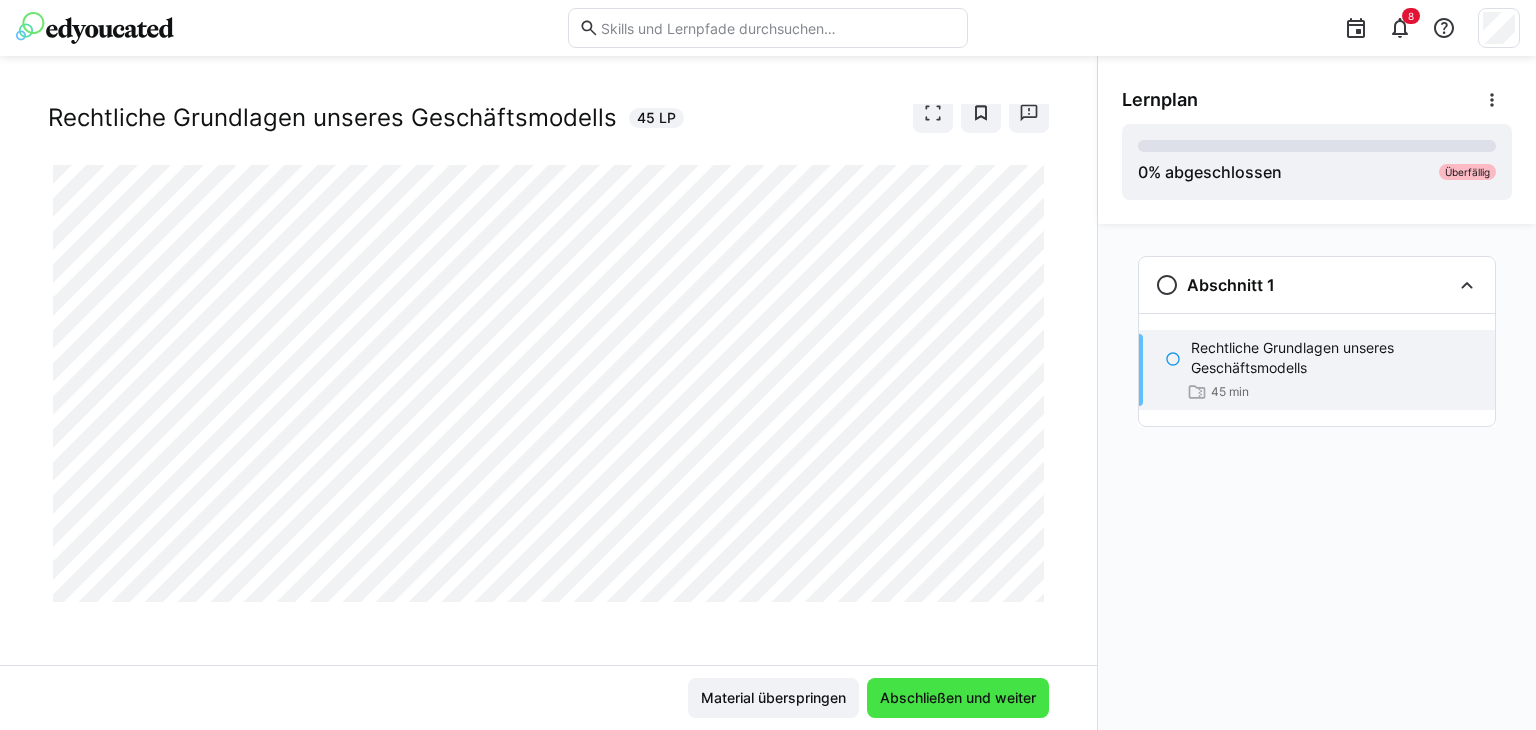 click on "Abschließen und weiter" 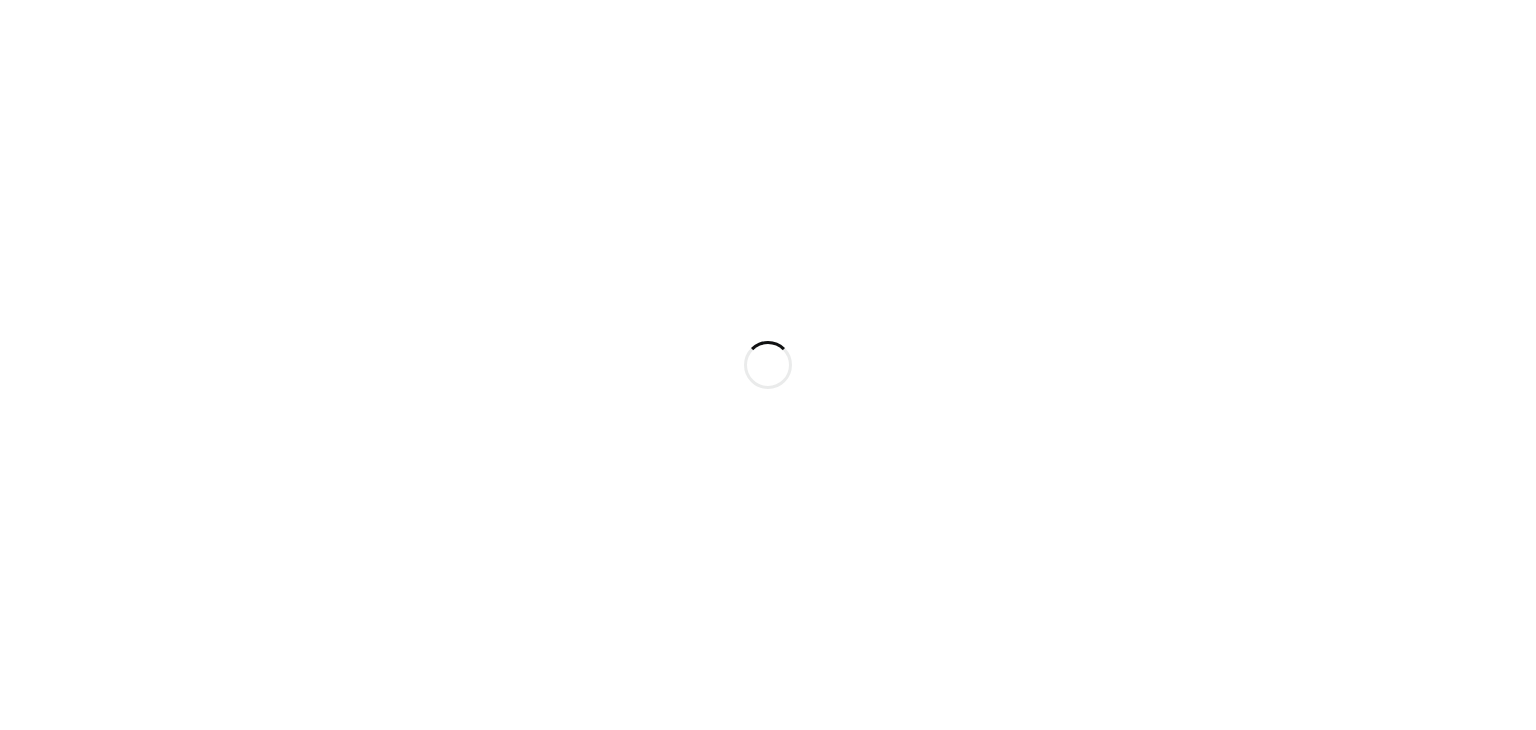 scroll, scrollTop: 0, scrollLeft: 0, axis: both 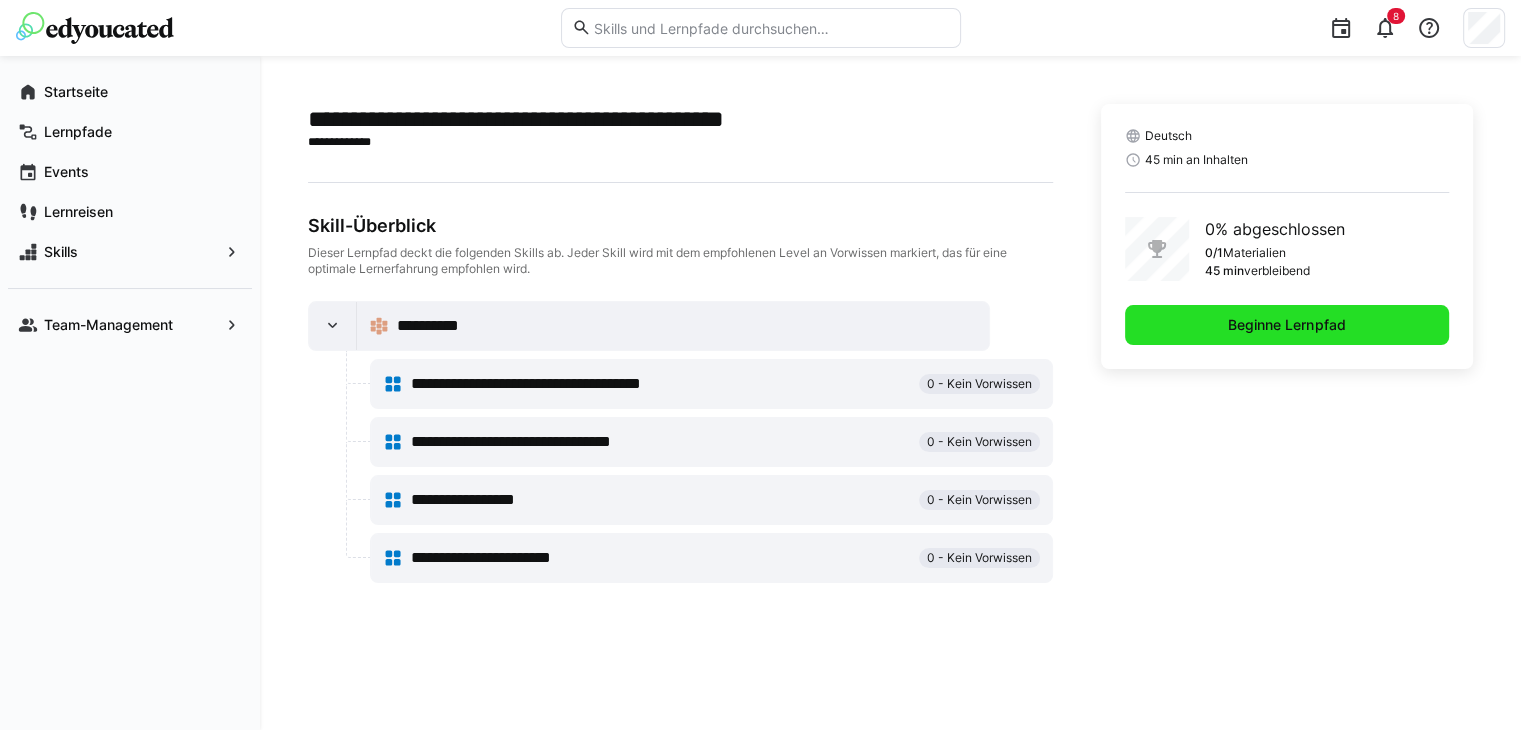 click on "Beginne Lernpfad" 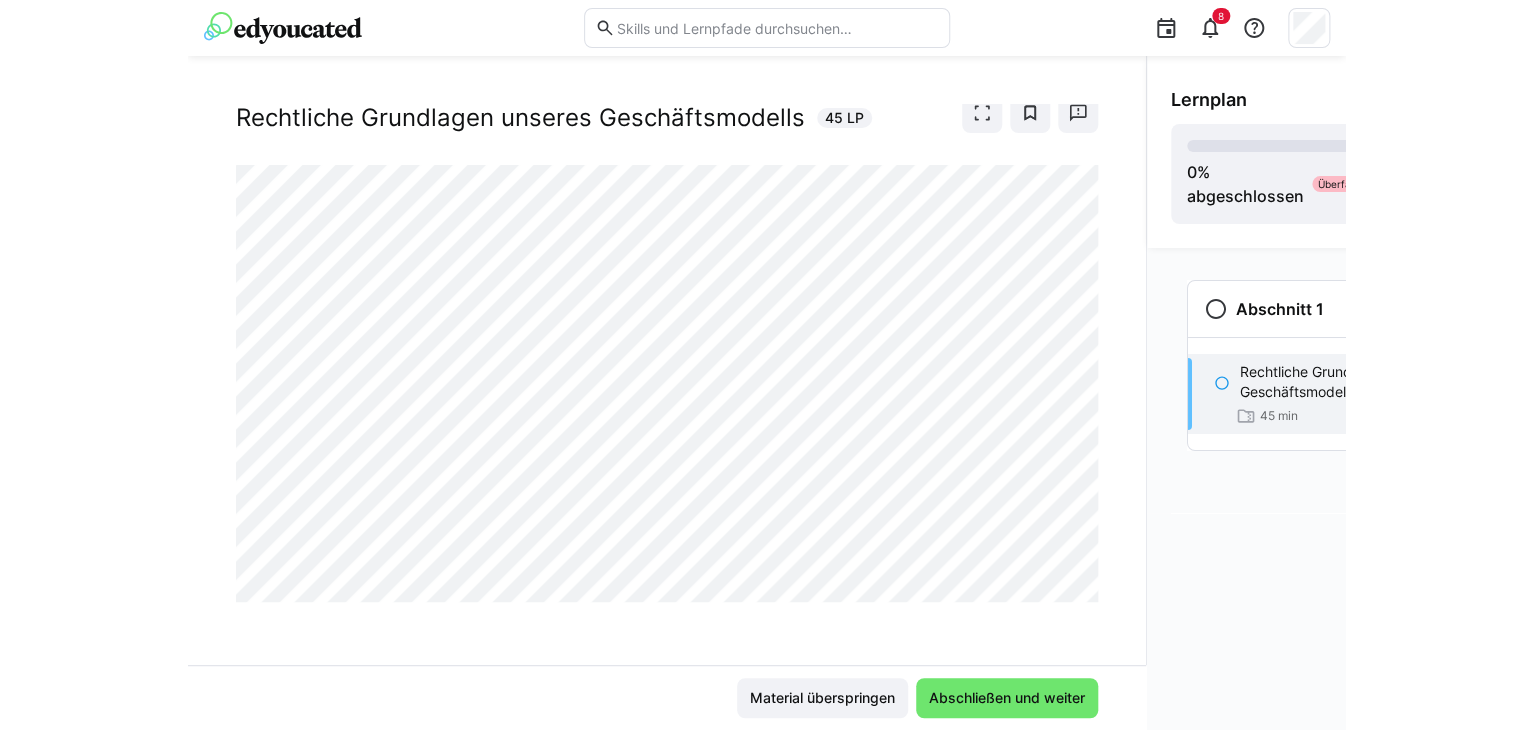 scroll, scrollTop: 40, scrollLeft: 0, axis: vertical 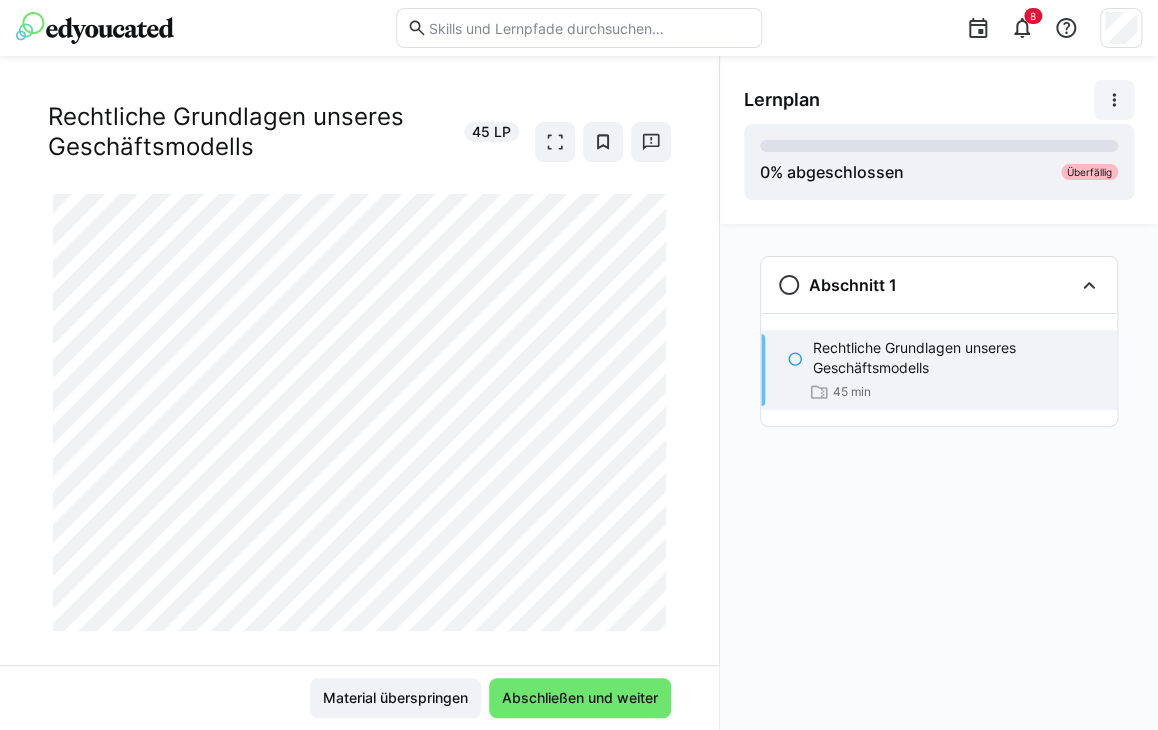 click 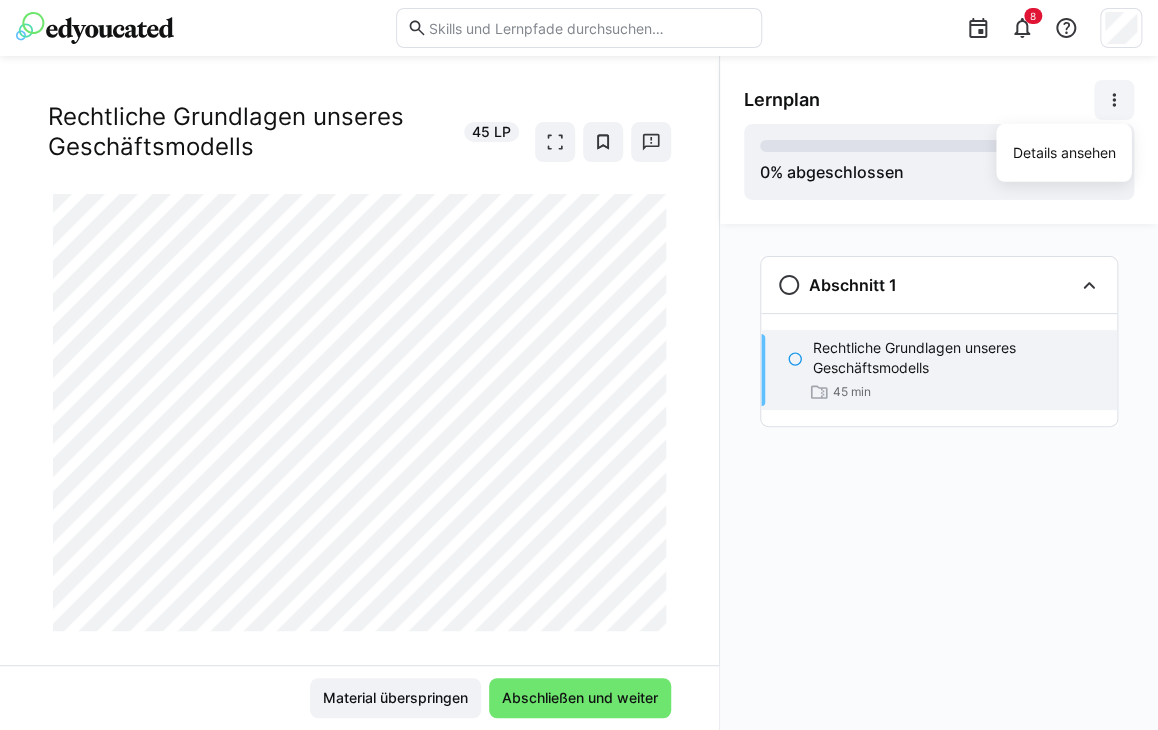 click on "Lernplan
Details ansehen  0 % abgeschlossen   Überfällig" 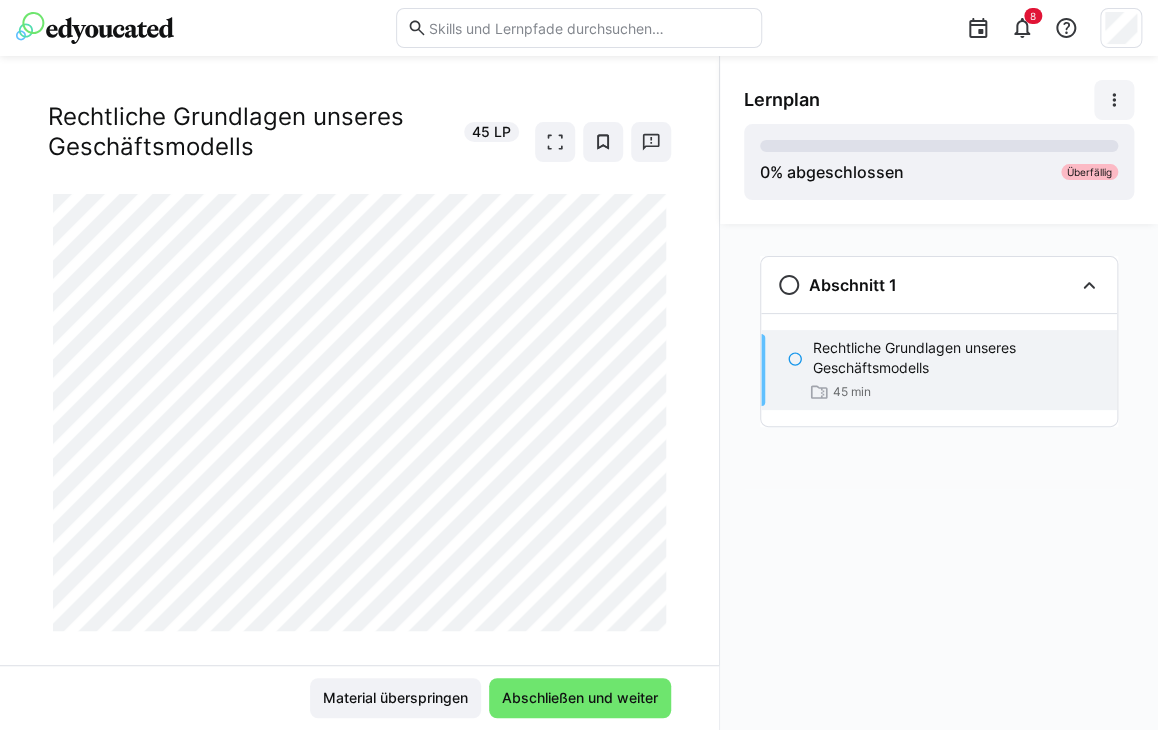 drag, startPoint x: 722, startPoint y: 92, endPoint x: 859, endPoint y: 98, distance: 137.13132 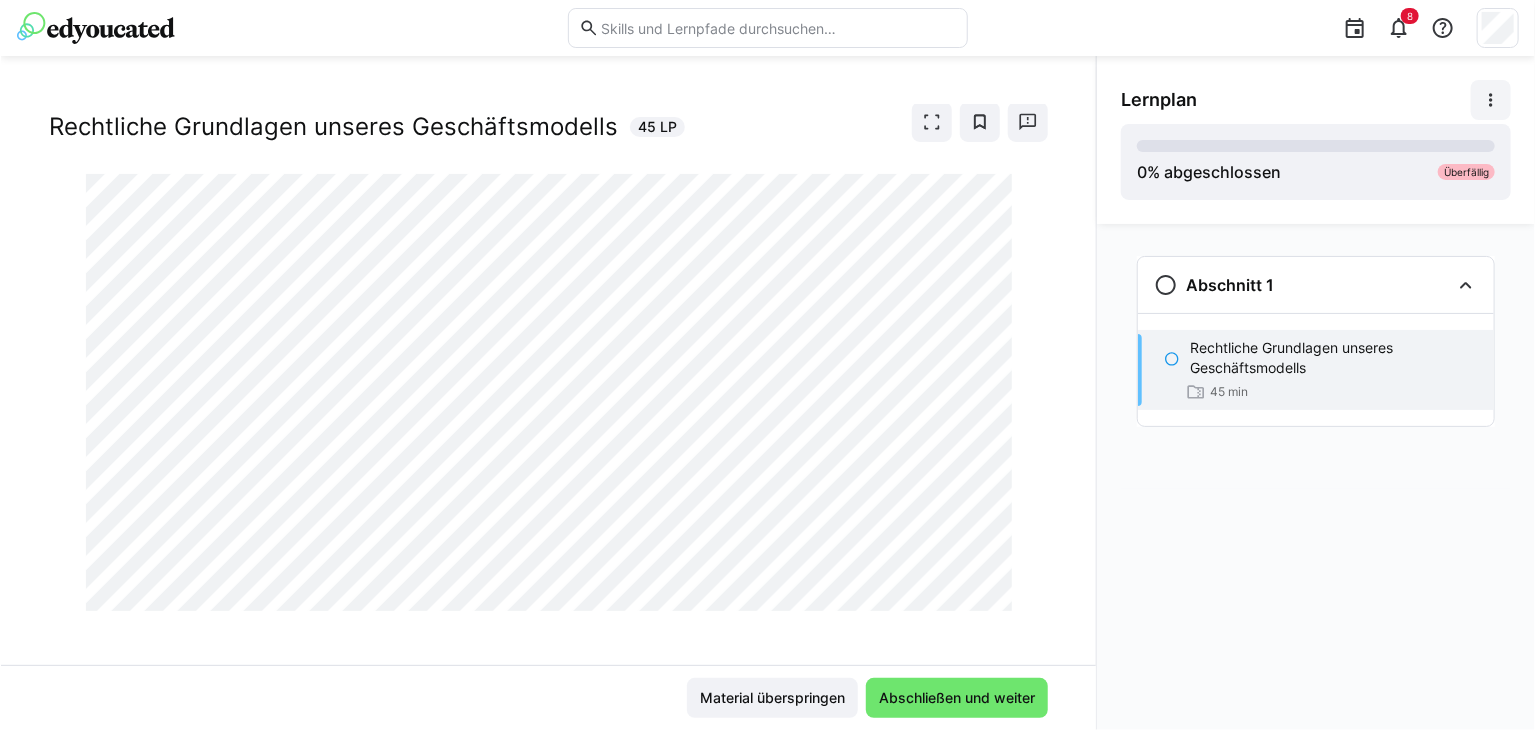 scroll, scrollTop: 49, scrollLeft: 0, axis: vertical 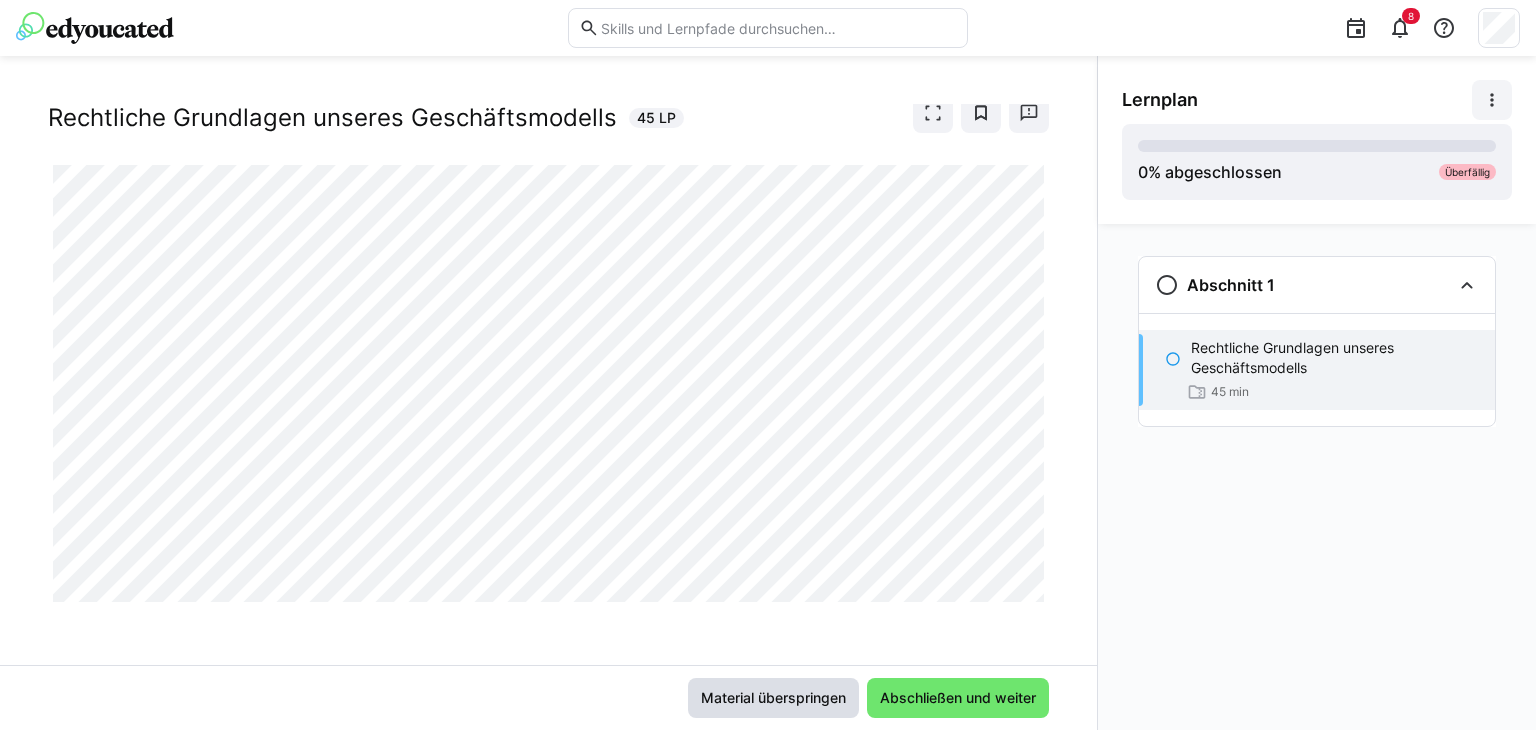 click on "Material überspringen" 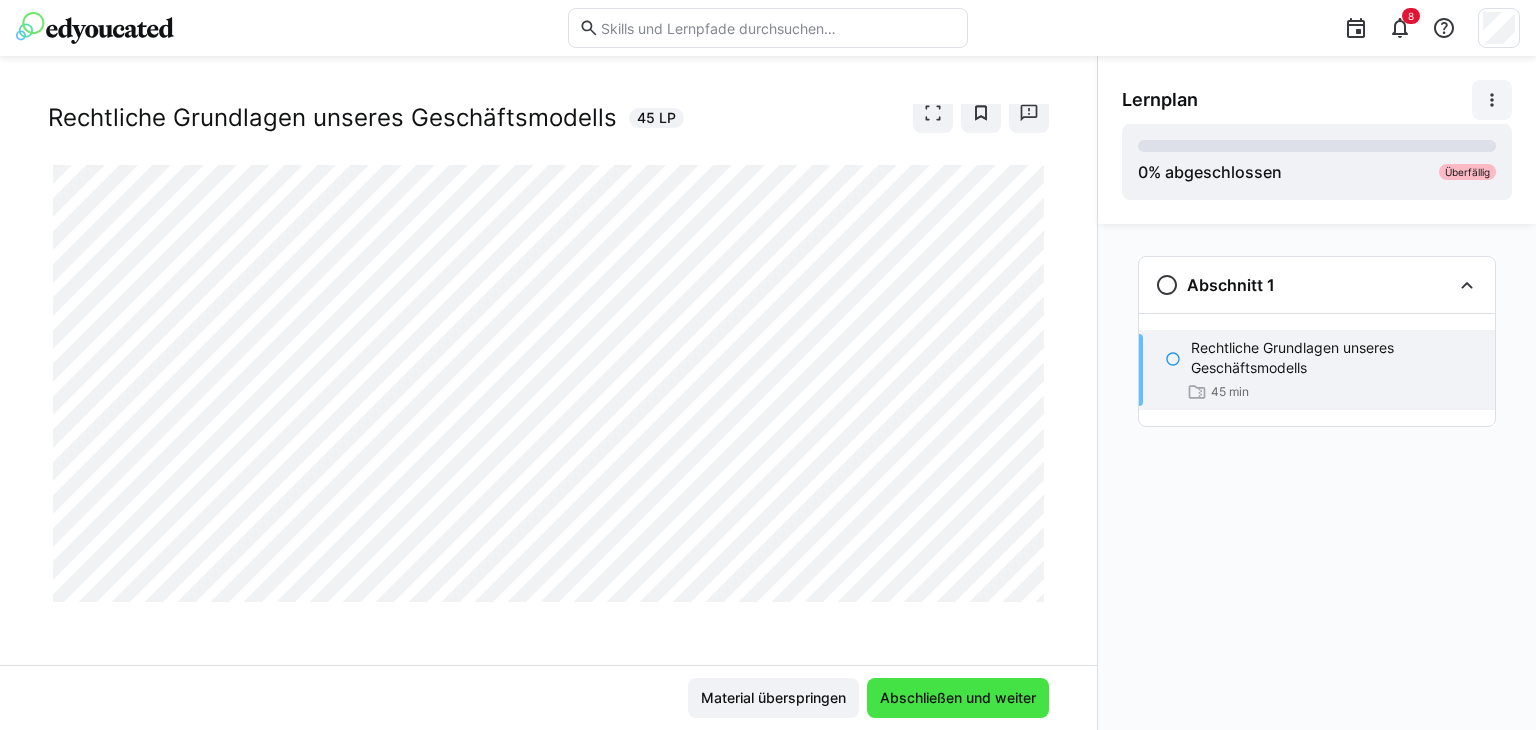 click on "Abschließen und weiter" 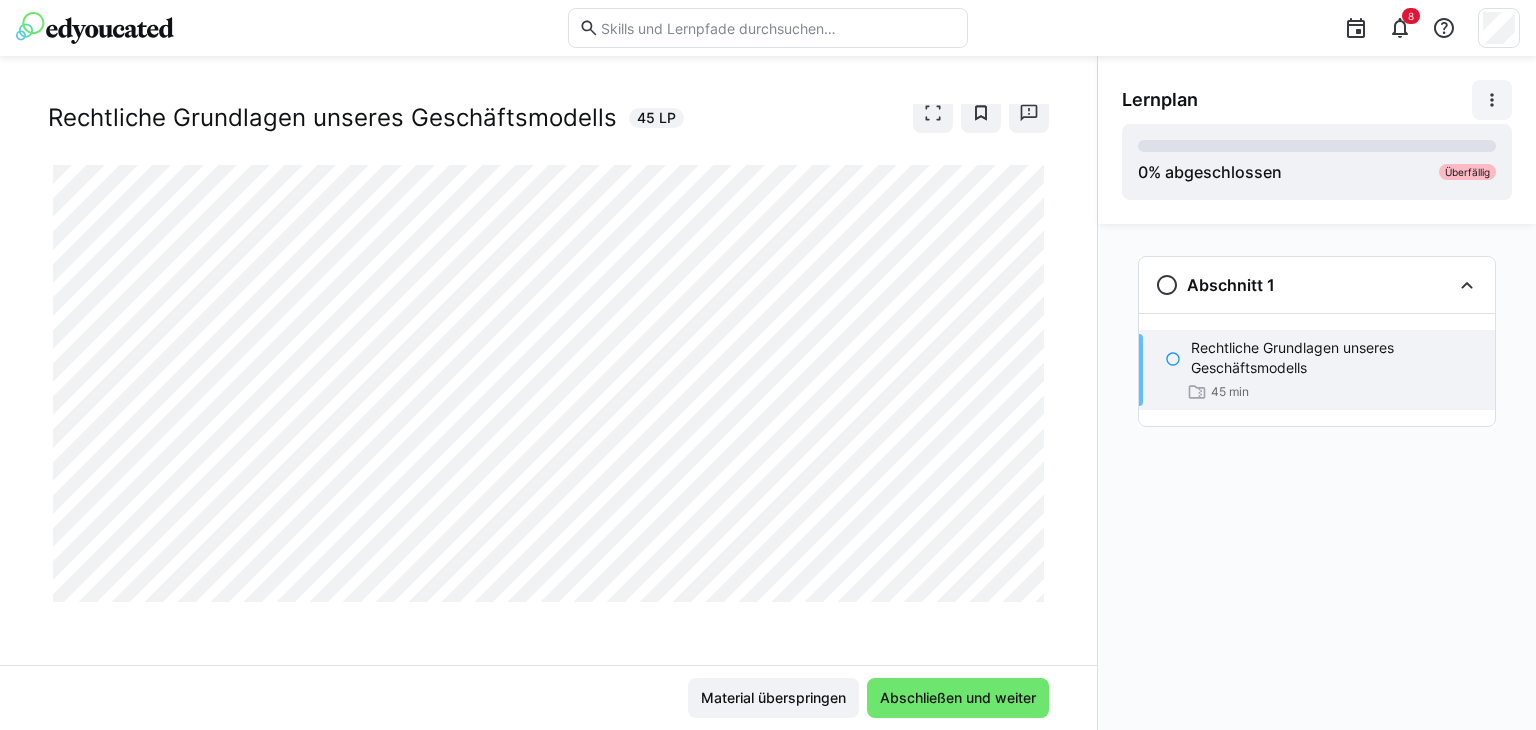 scroll, scrollTop: 0, scrollLeft: 0, axis: both 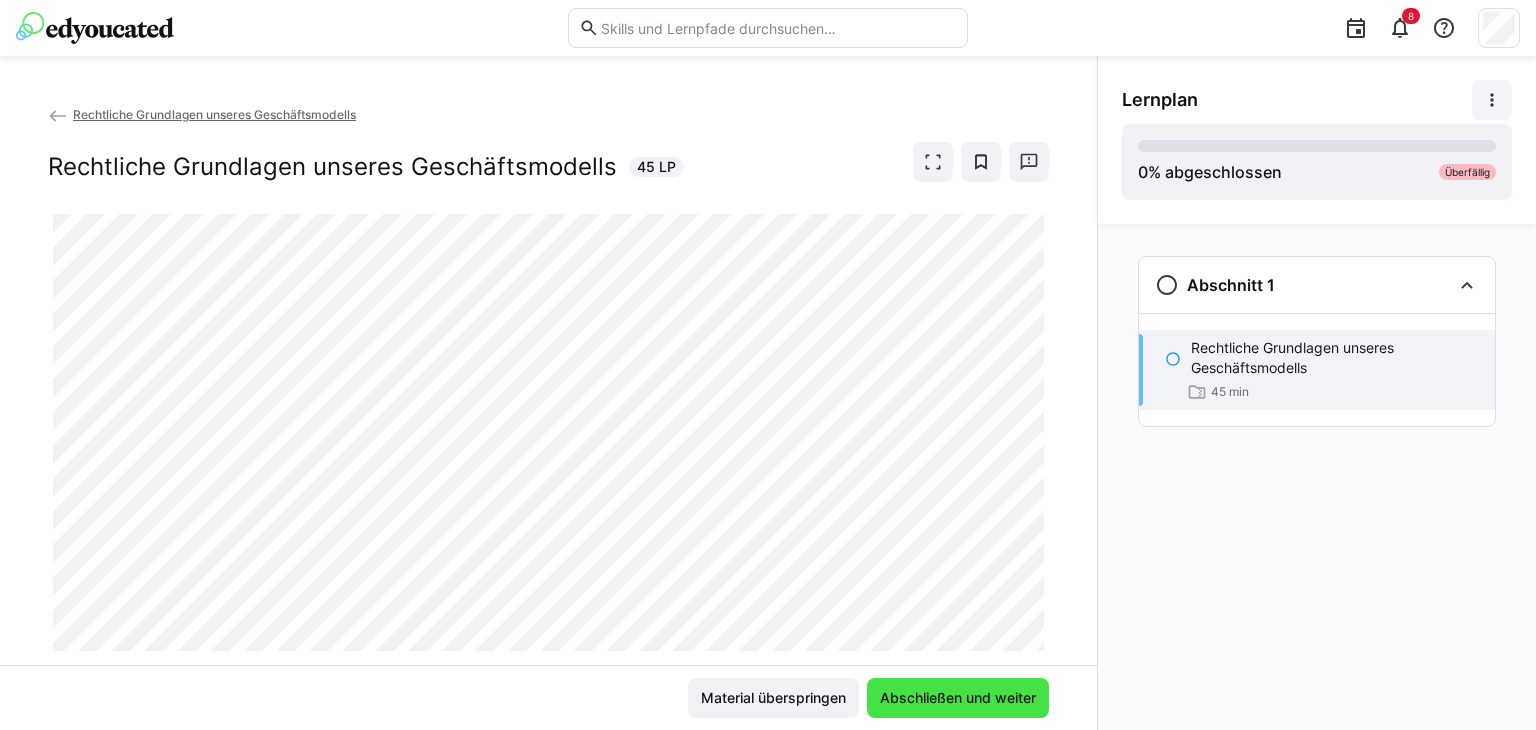 click on "Abschließen und weiter" 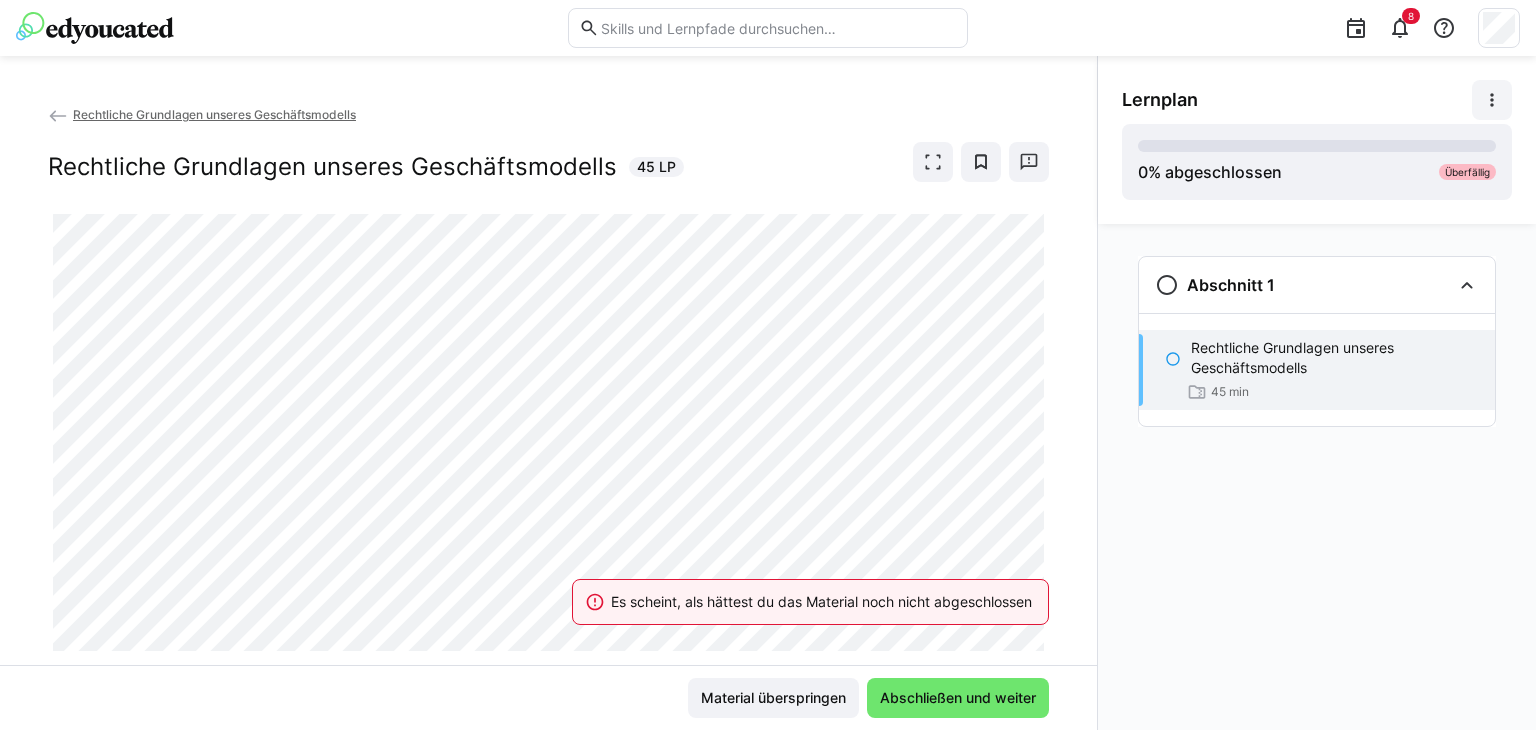 click on "Rechtliche Grundlagen unseres Geschäftsmodells" 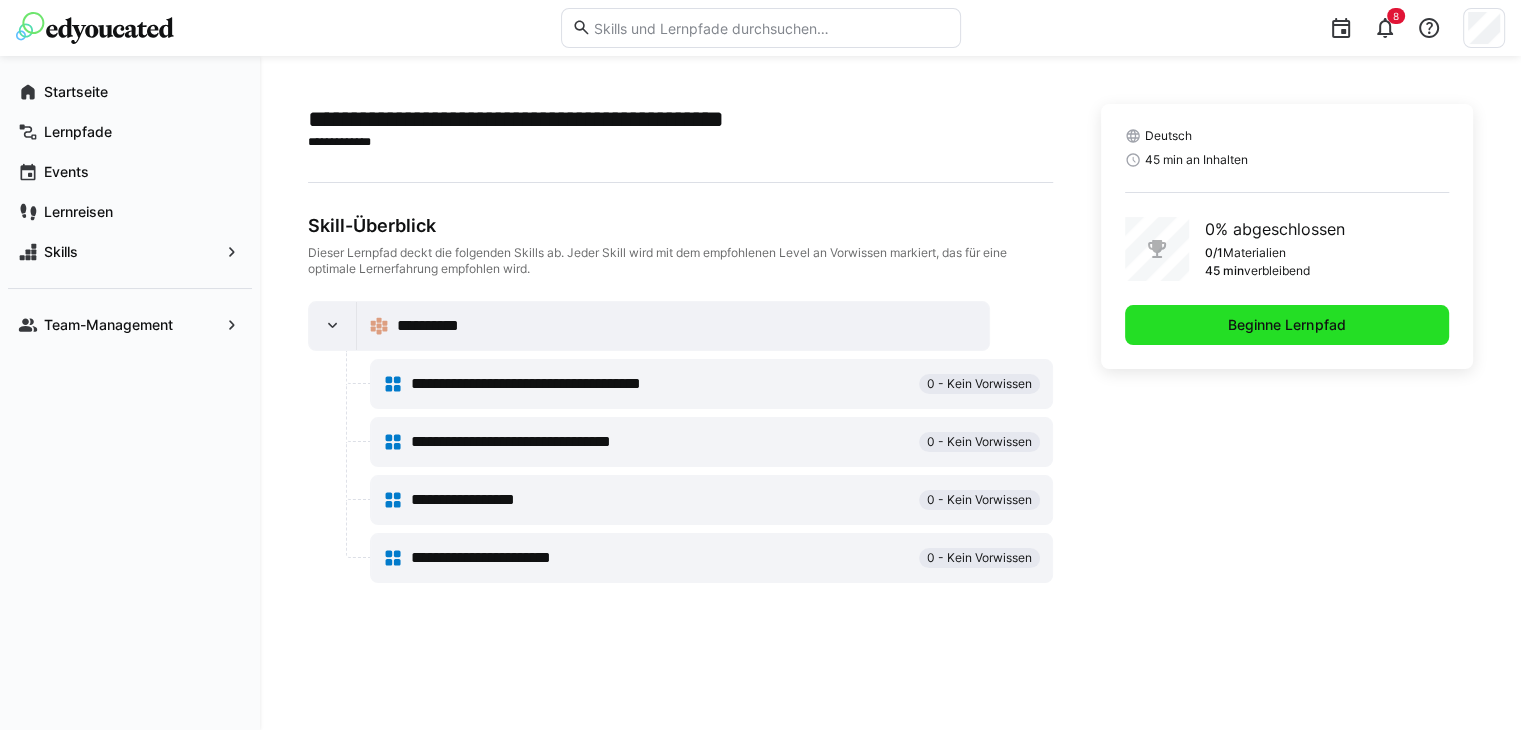 click on "Beginne Lernpfad" 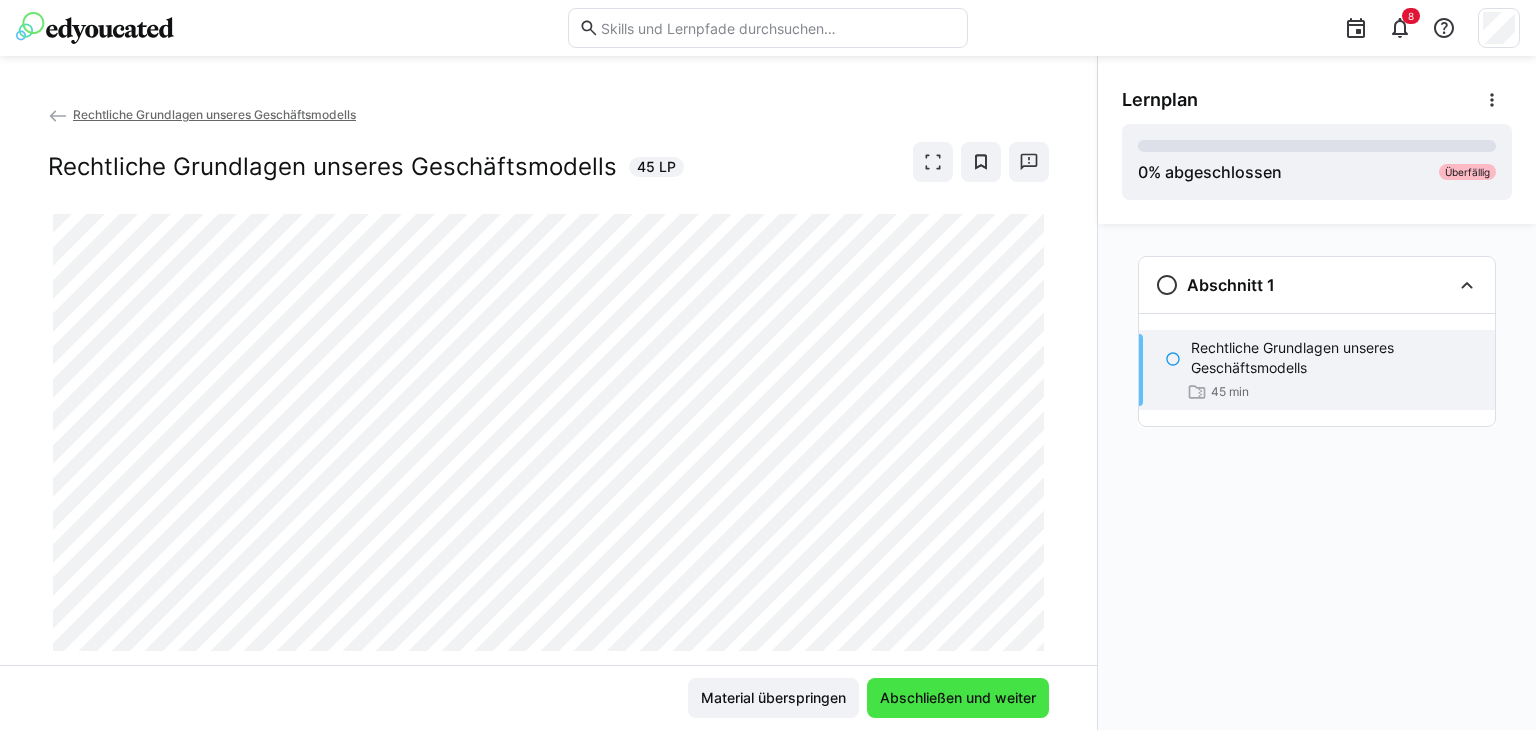 click on "Abschließen und weiter" 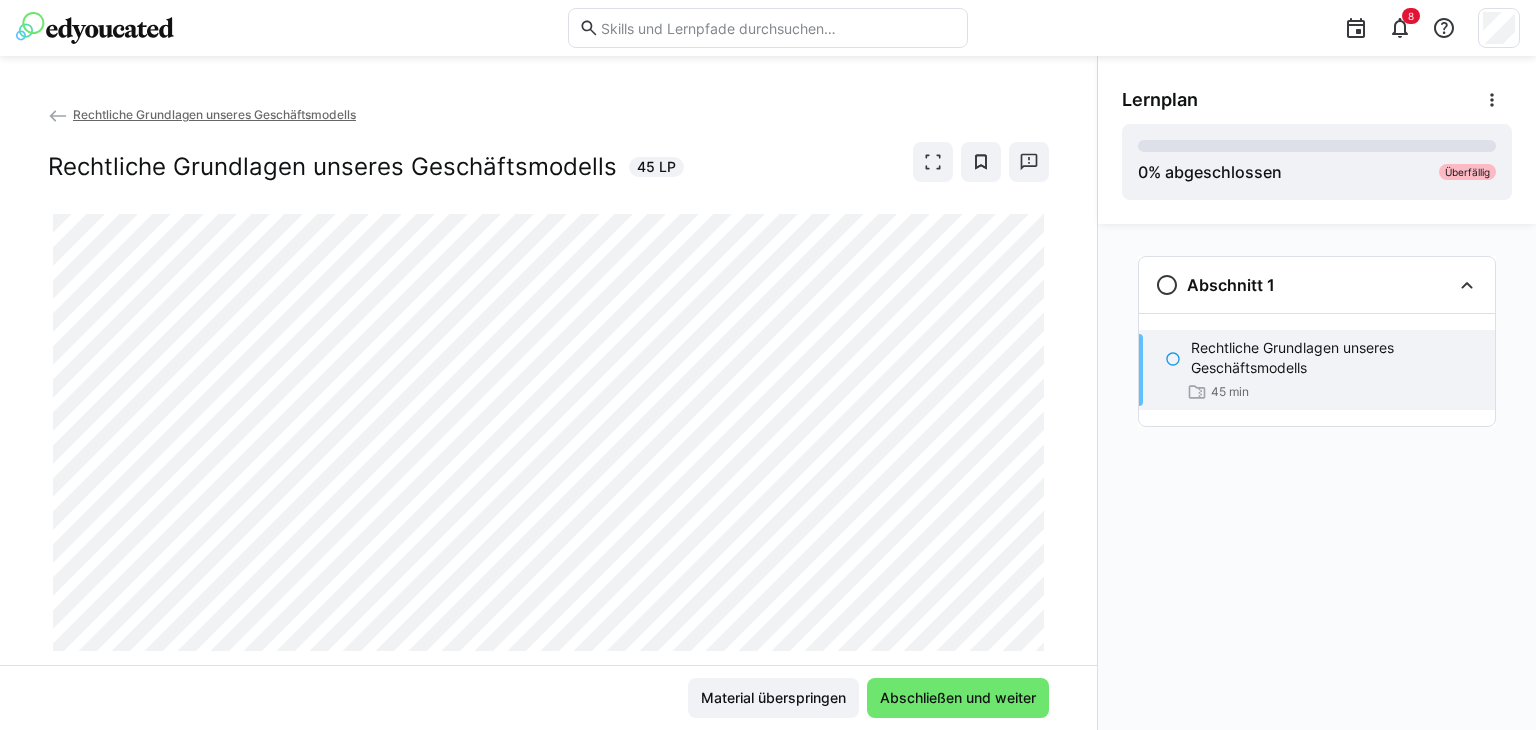 click on "Abschnitt 1
Rechtliche Grundlagen unseres Geschäftsmodells
45 min" 